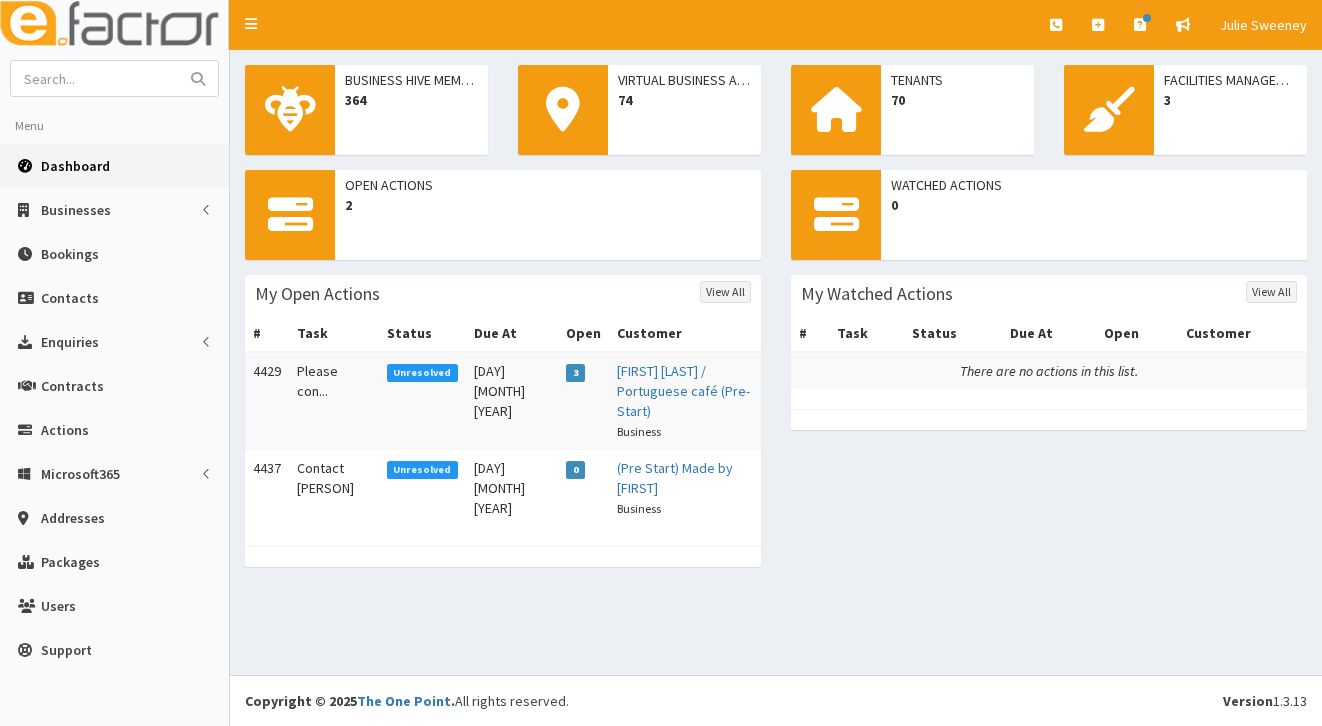 scroll, scrollTop: 0, scrollLeft: 0, axis: both 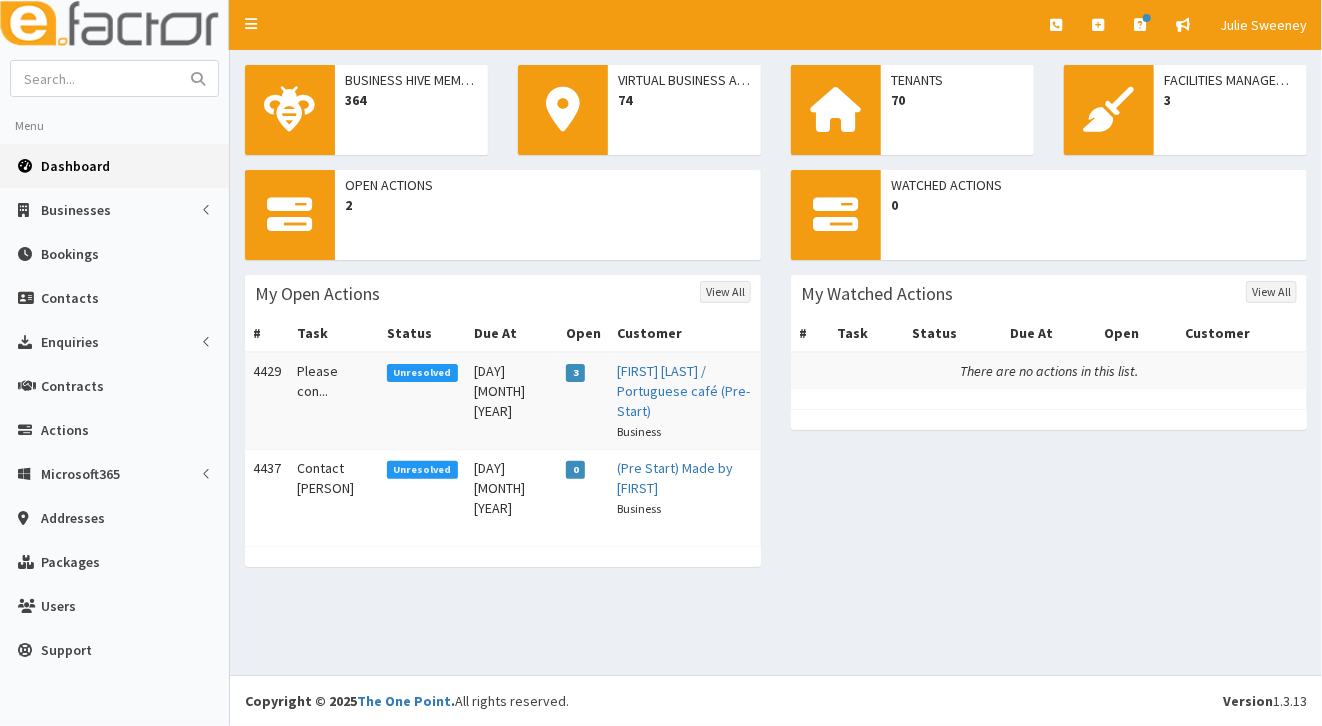click on "Unresolved" at bounding box center (422, 373) 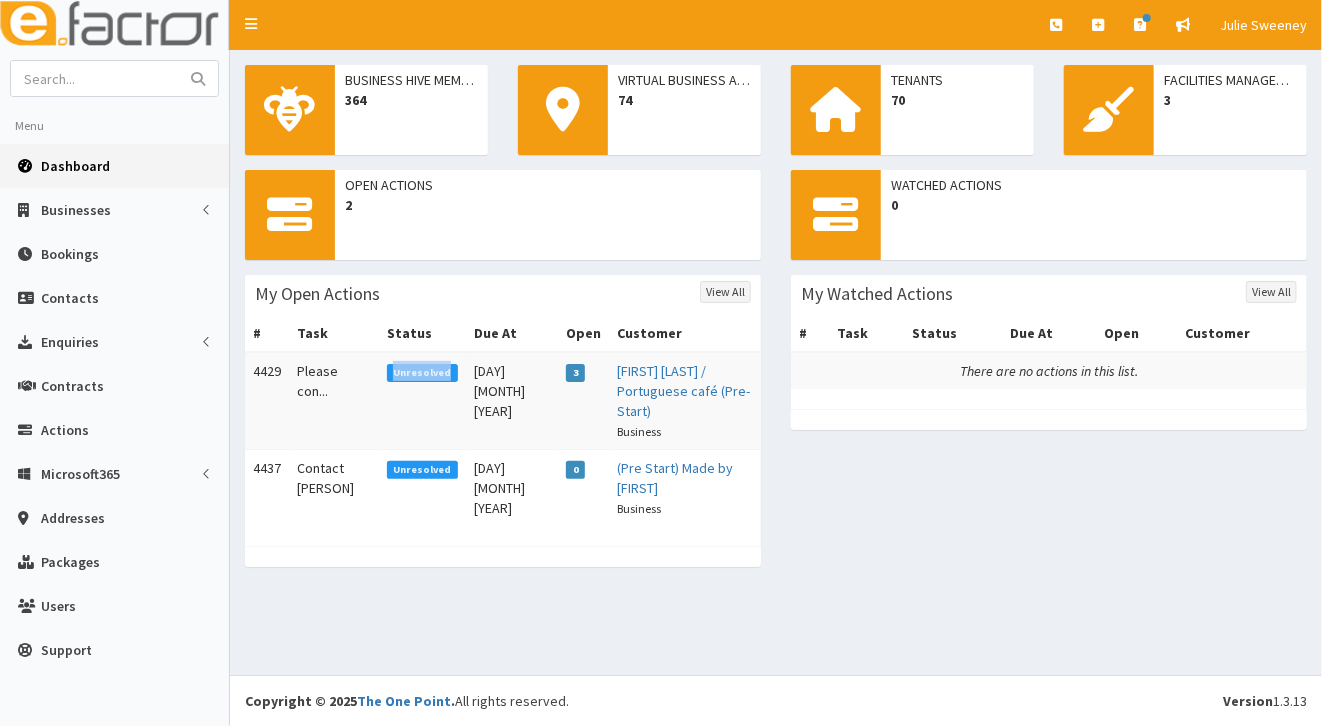 click on "Unresolved" at bounding box center (422, 373) 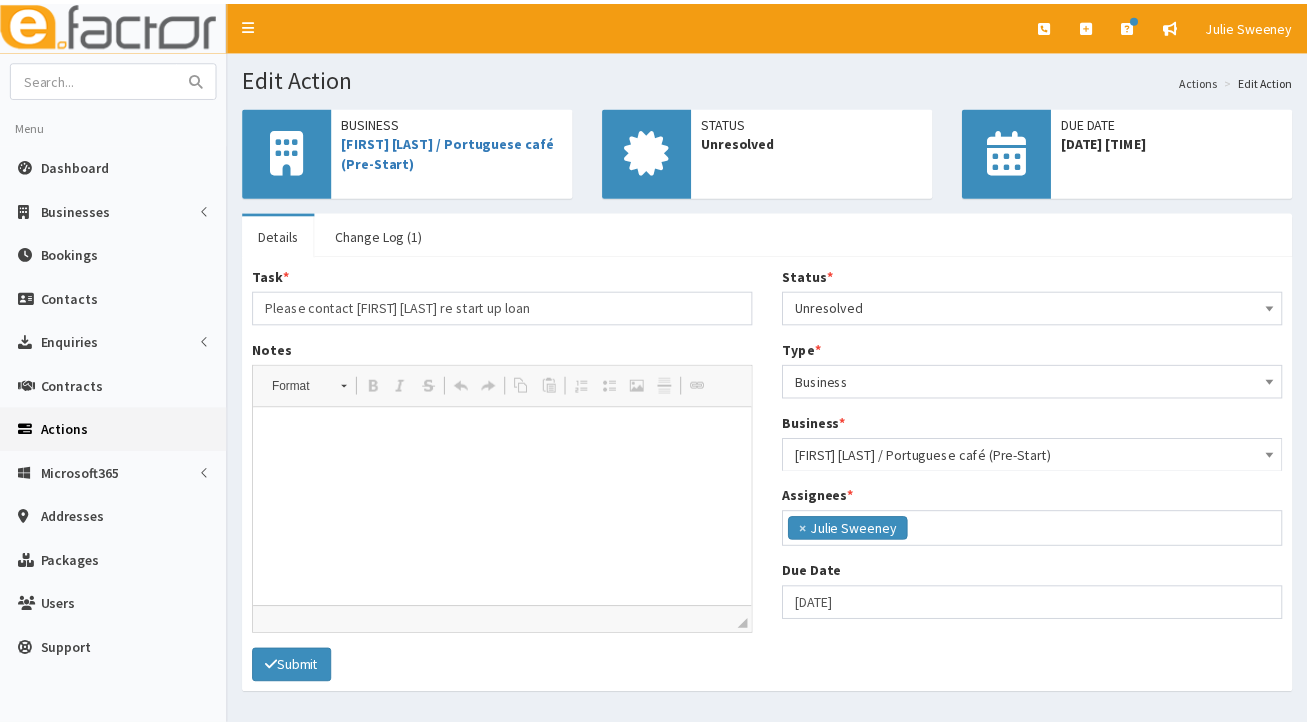 scroll, scrollTop: 0, scrollLeft: 0, axis: both 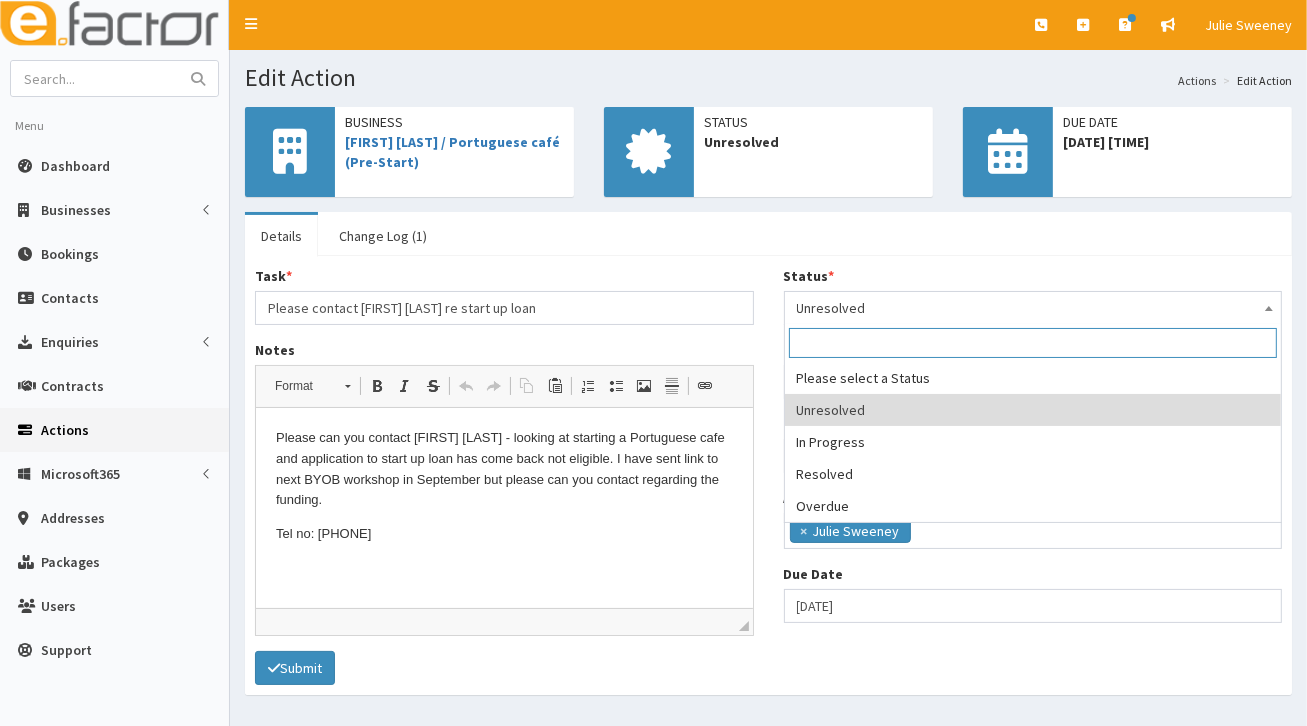 click at bounding box center [1269, 306] 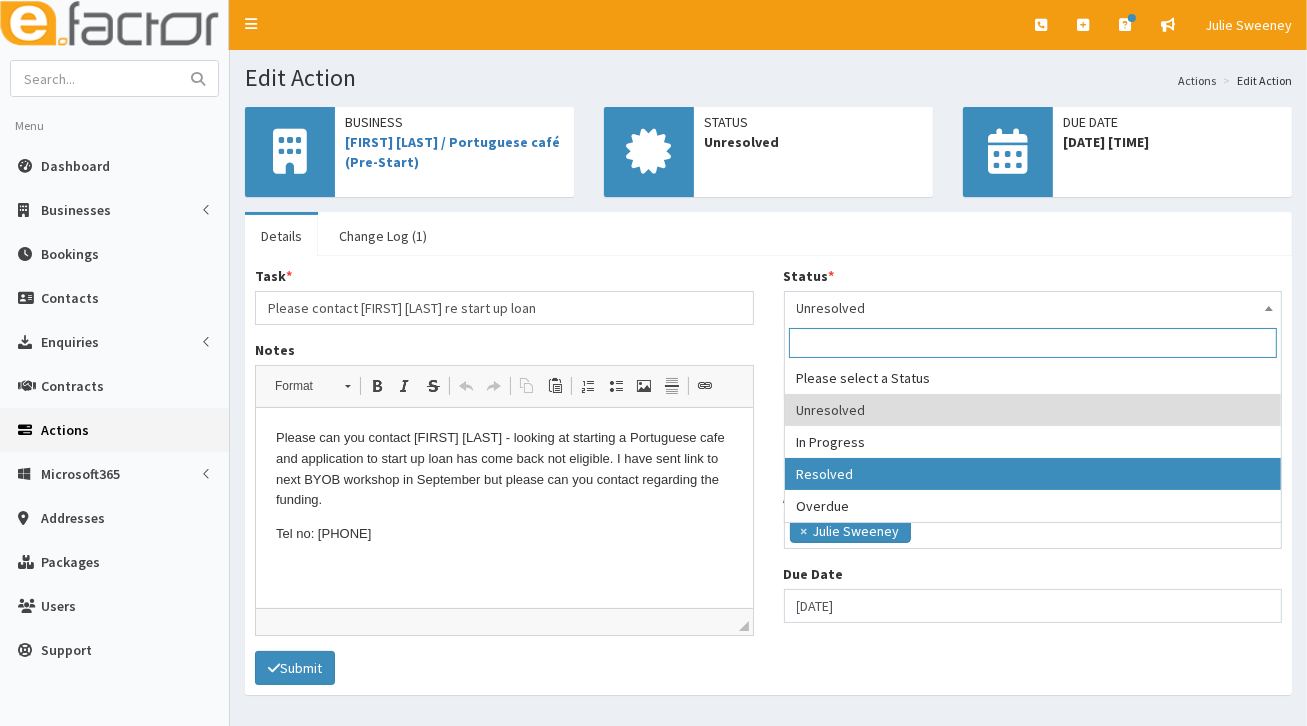 select on "3" 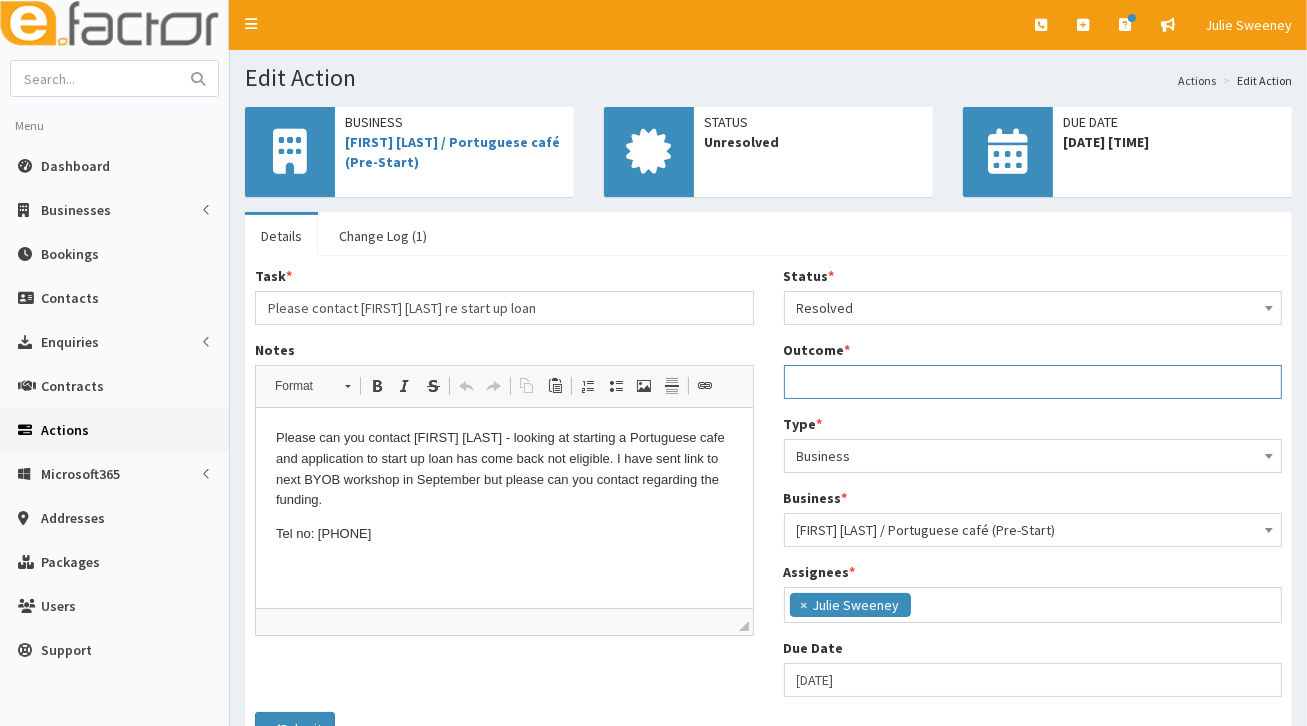 click on "Outcome  *" at bounding box center (1033, 382) 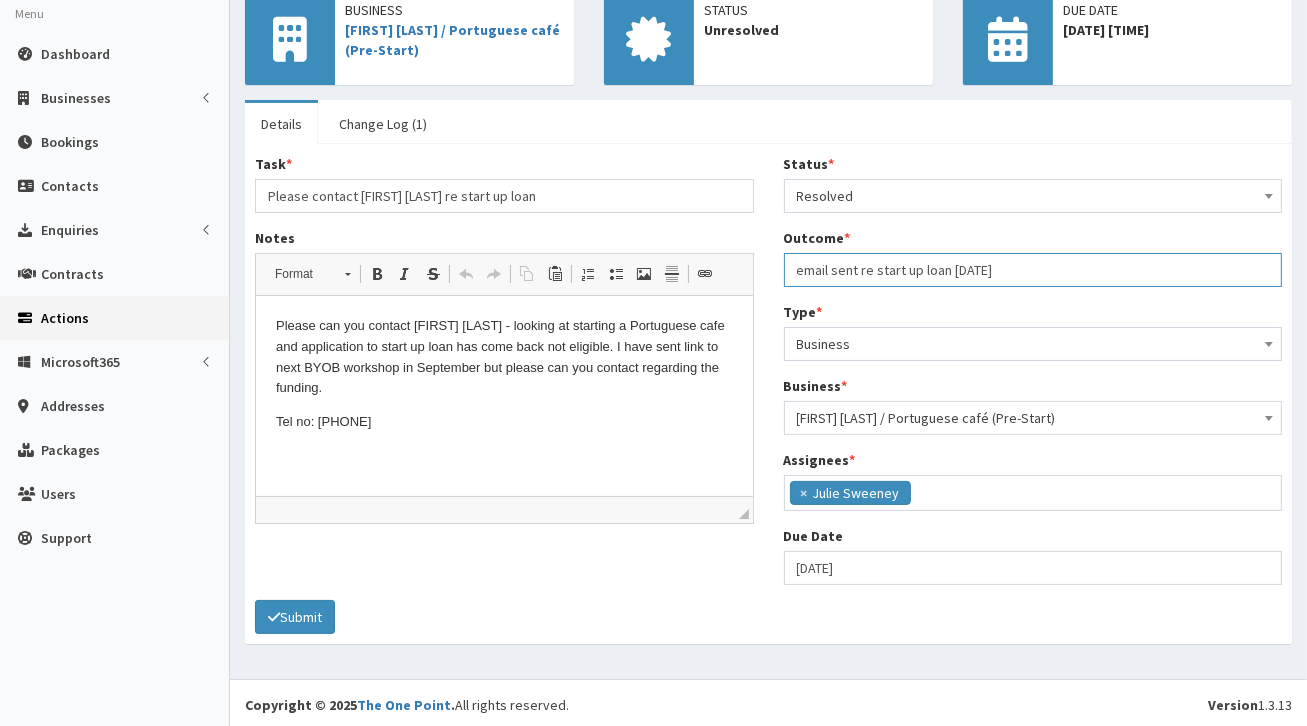 scroll, scrollTop: 115, scrollLeft: 0, axis: vertical 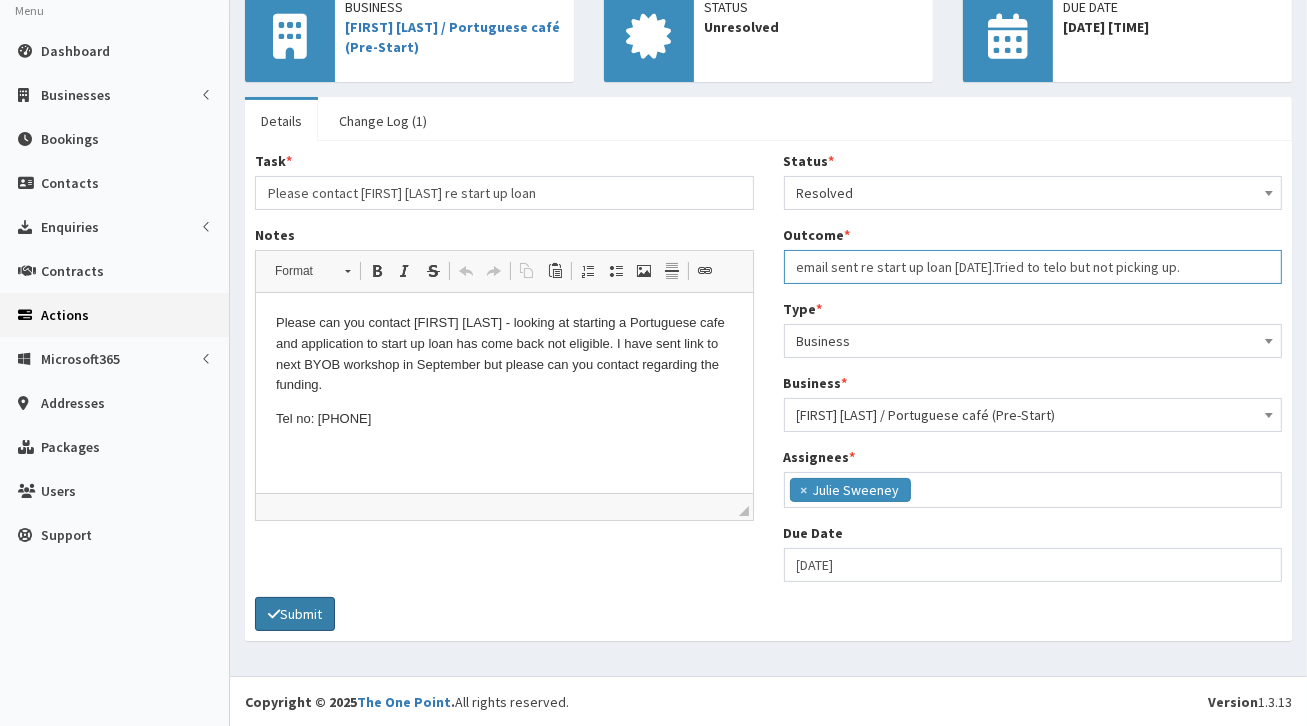 type on "email sent re start up loan [DATE].Tried to telo but not picking up." 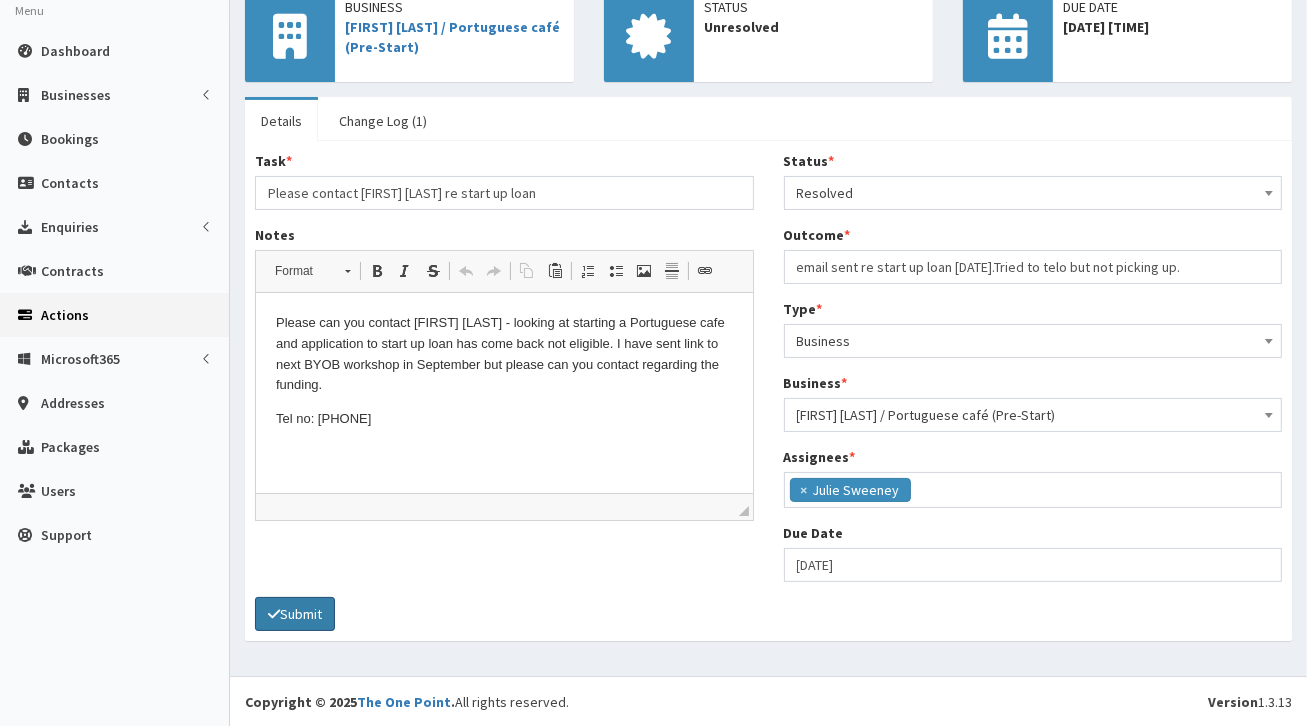 click on "Submit" at bounding box center [295, 614] 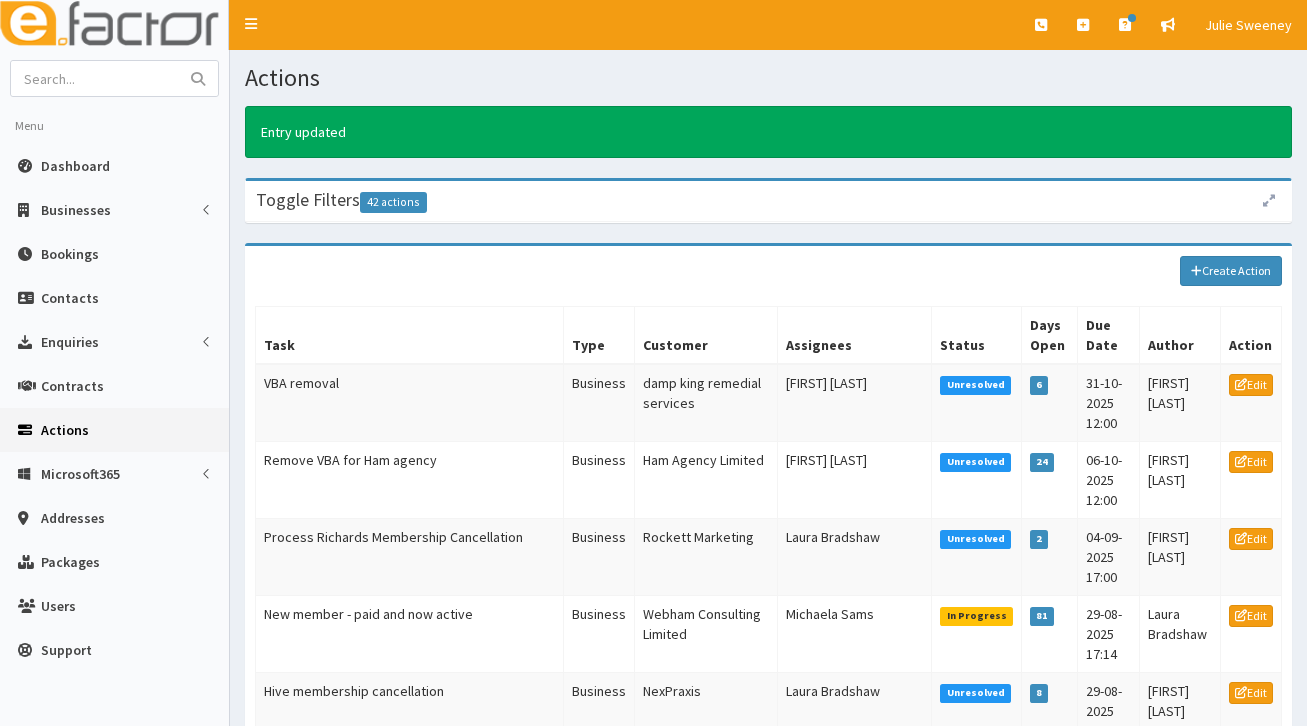 scroll, scrollTop: 0, scrollLeft: 0, axis: both 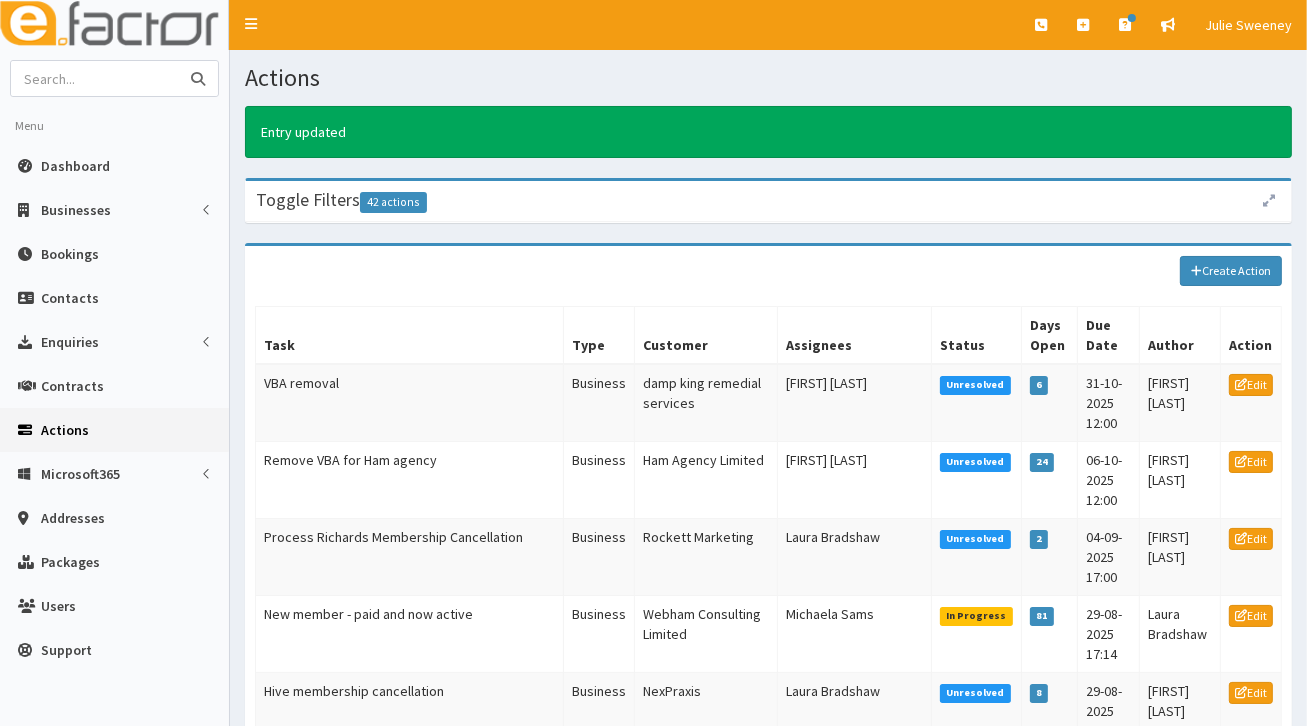 click at bounding box center [95, 78] 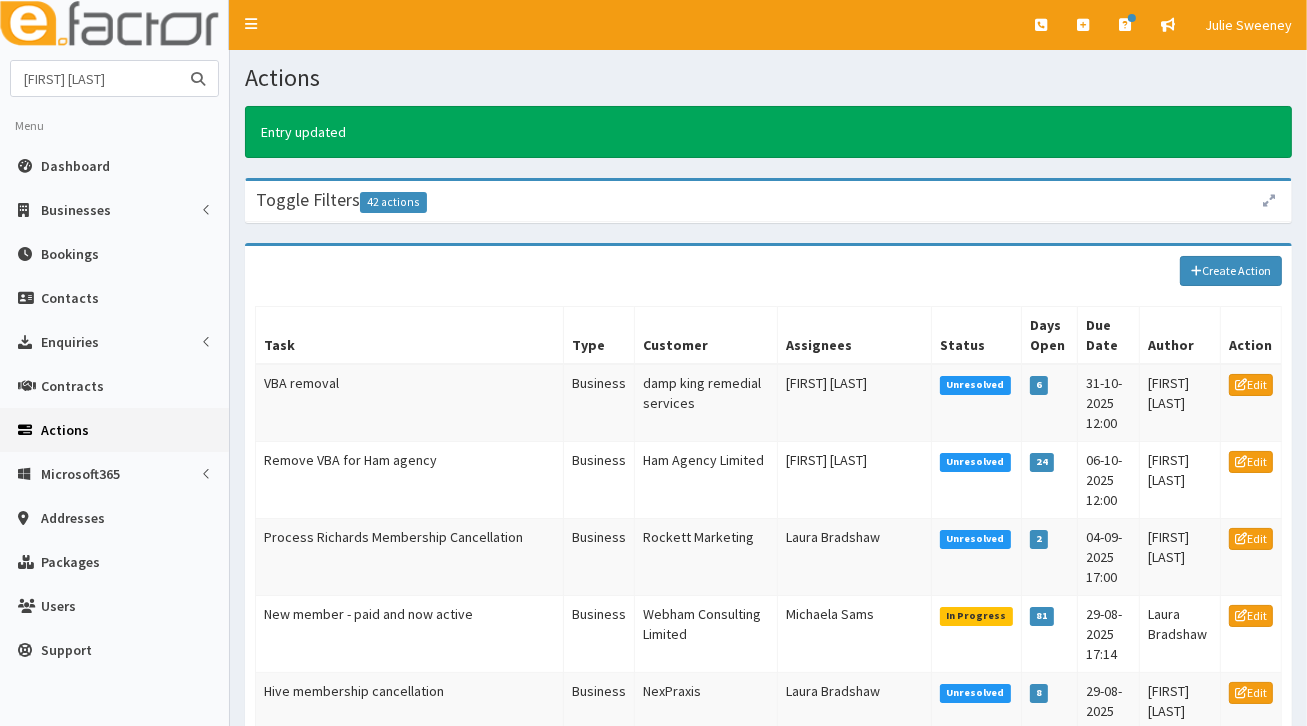 type on "[FIRST] [LAST]" 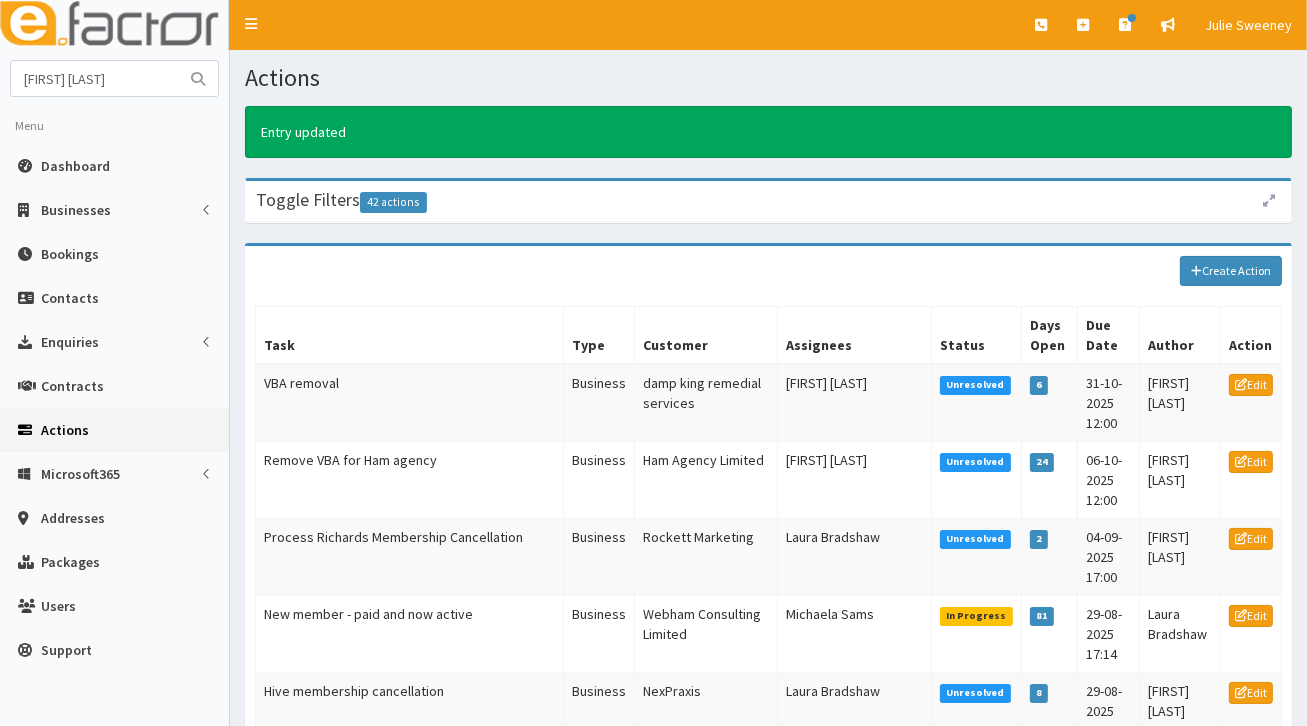 click at bounding box center (198, 79) 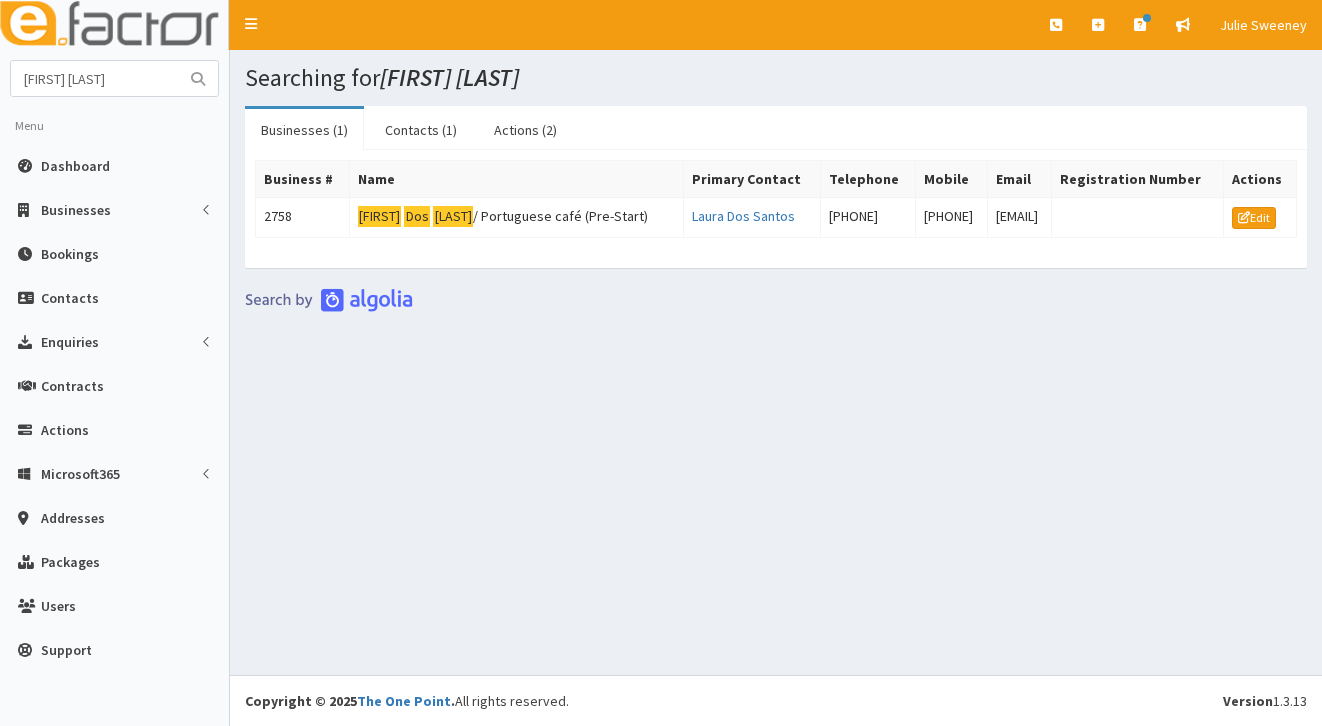scroll, scrollTop: 0, scrollLeft: 0, axis: both 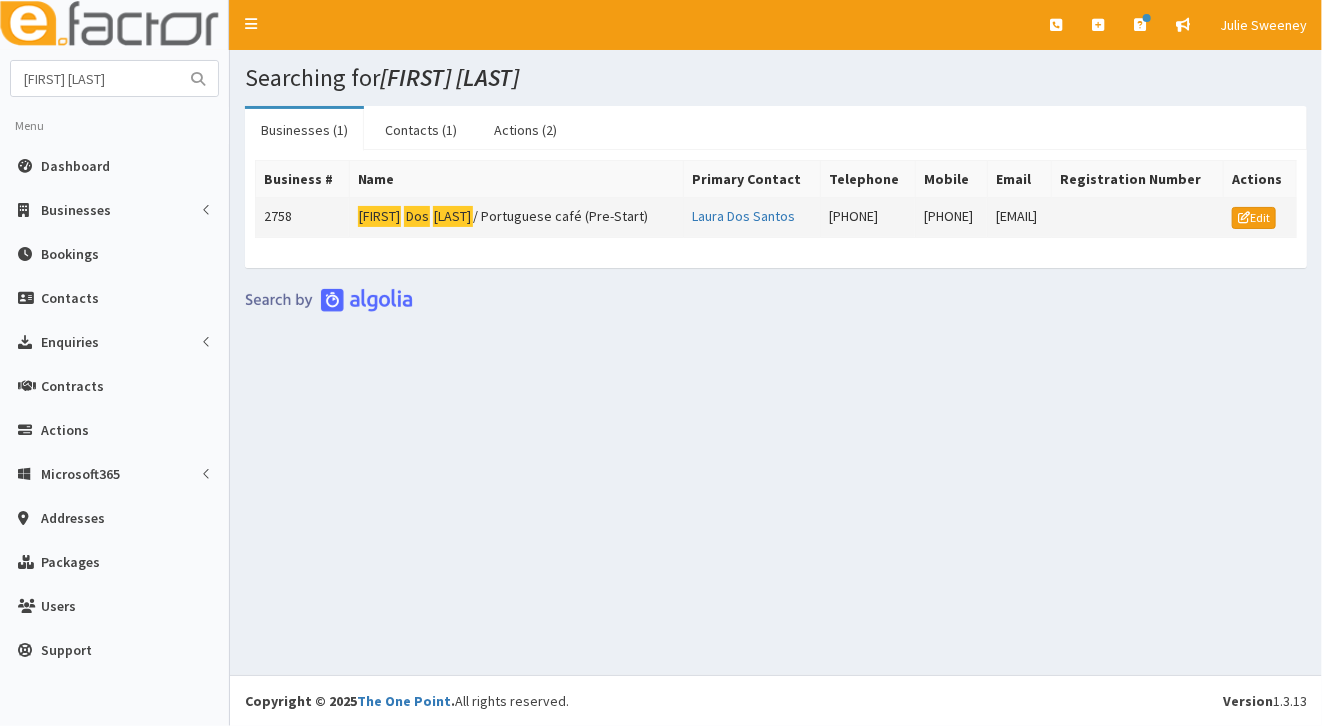 click on "Santos" 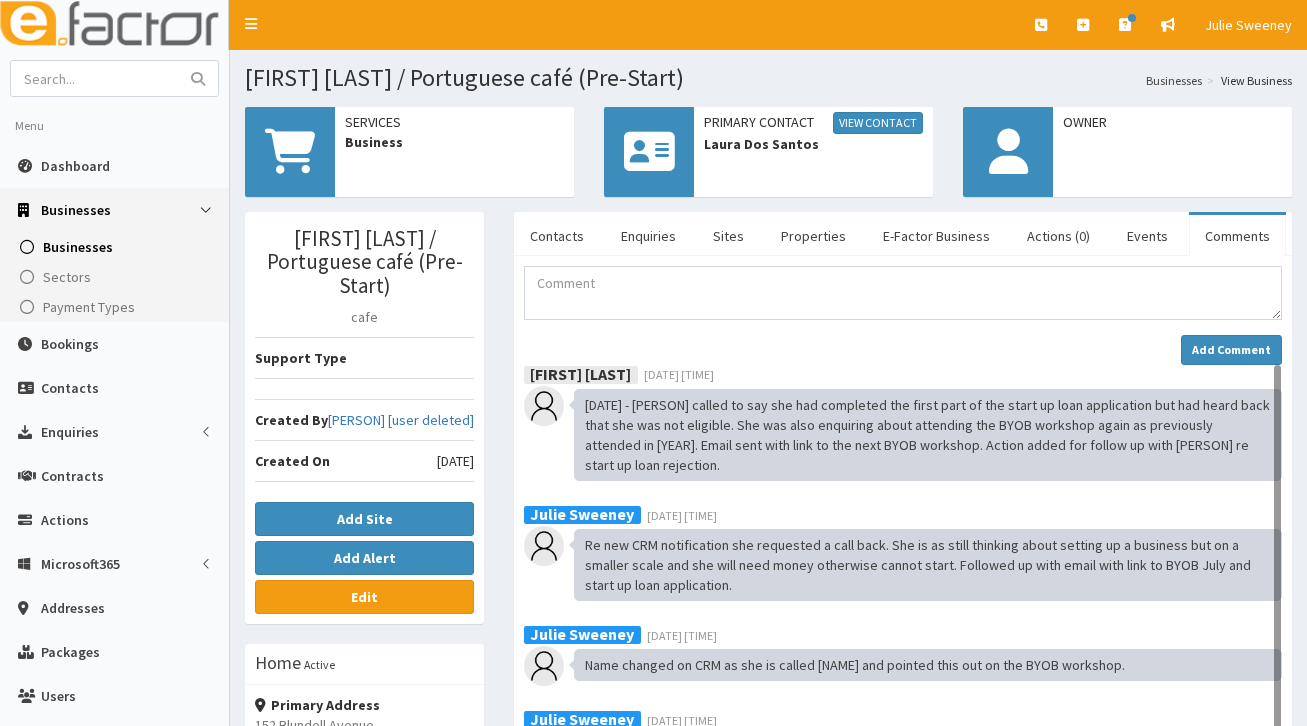 scroll, scrollTop: 0, scrollLeft: 0, axis: both 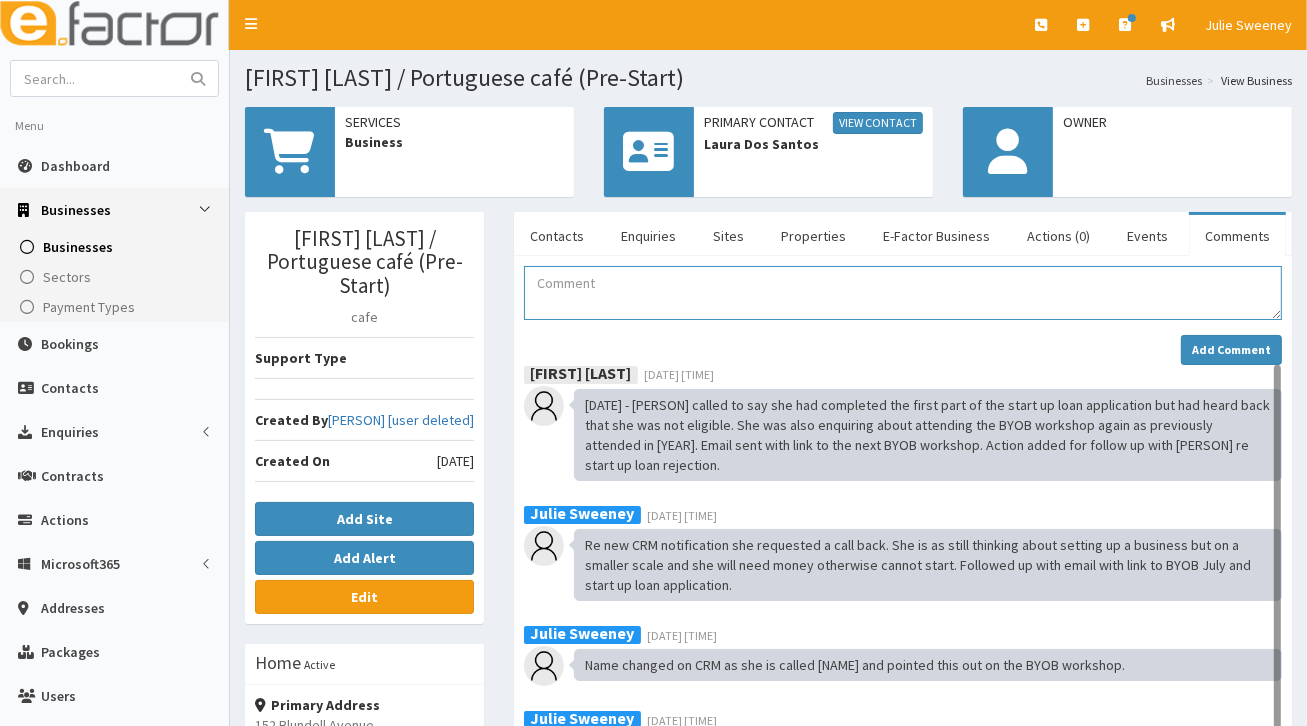 click at bounding box center (903, 293) 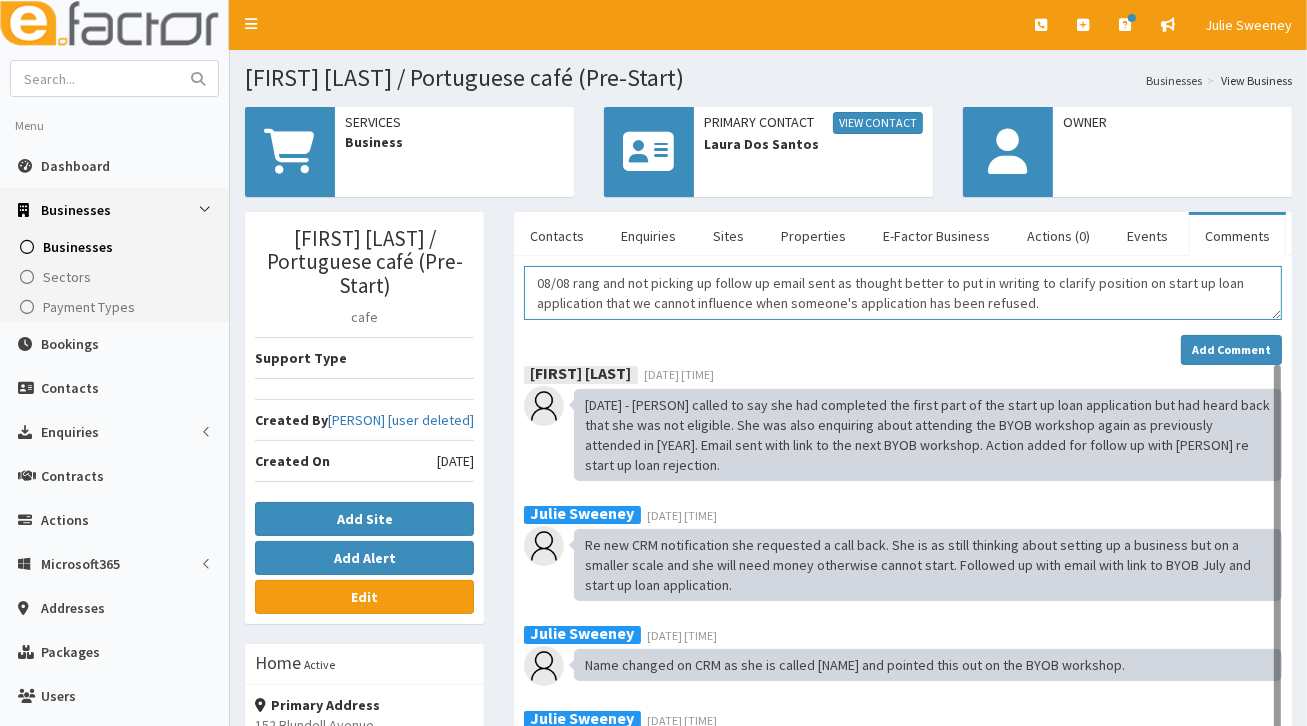 click on "08/08 rang and not picking up follow up email sent as thought better to put in writing to clarify position on start up loan application that we cannot influence when someone's application has been refused." at bounding box center [903, 293] 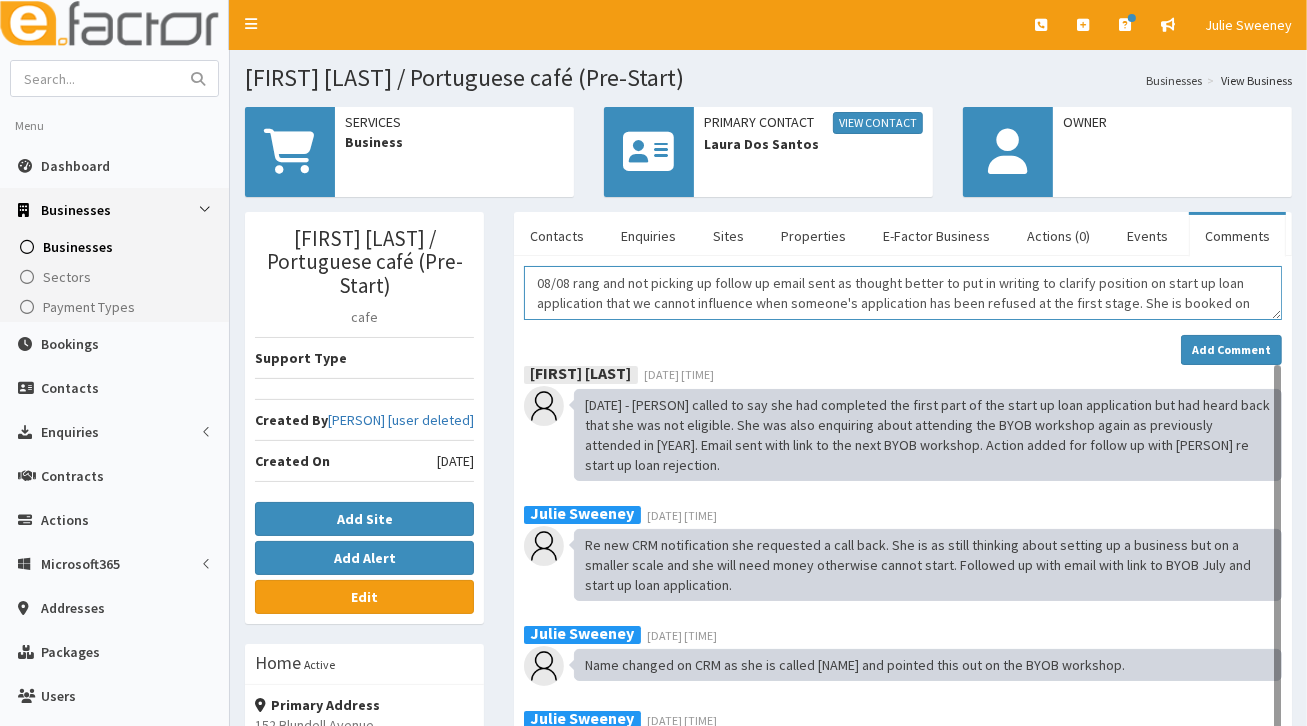 scroll, scrollTop: 12, scrollLeft: 0, axis: vertical 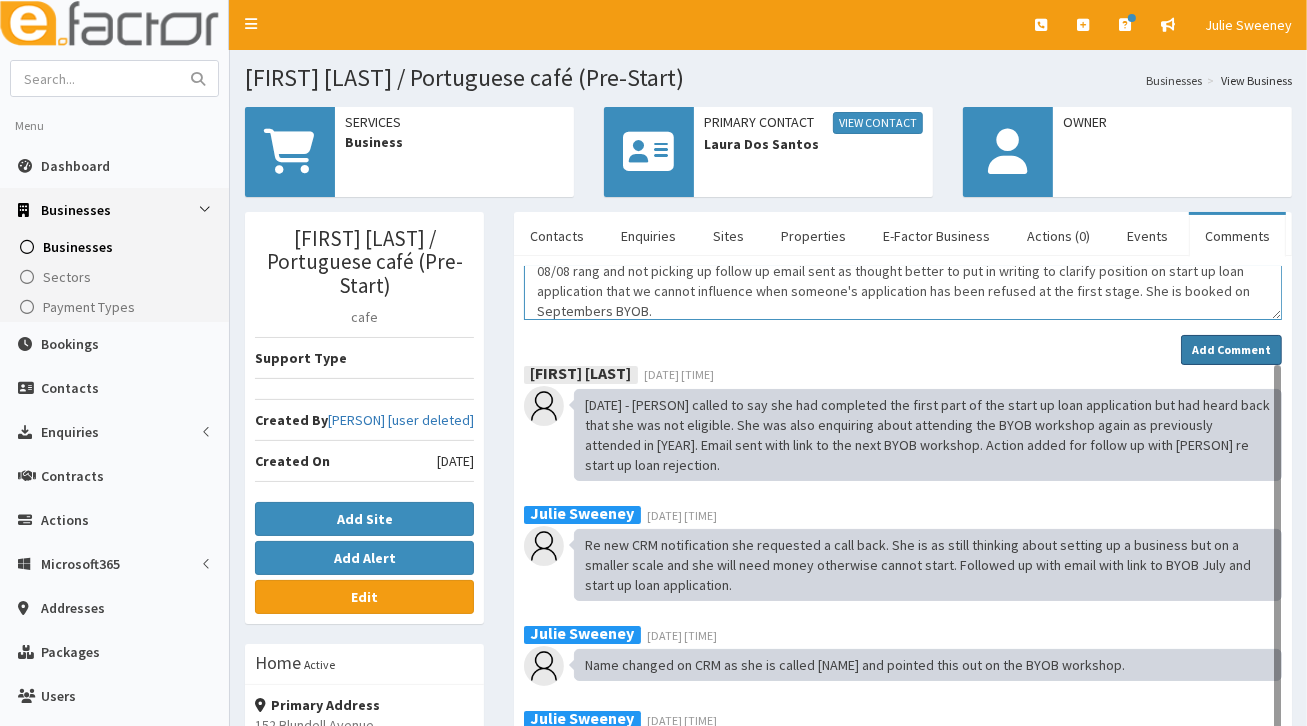 type on "08/08 rang and not picking up follow up email sent as thought better to put in writing to clarify position on start up loan application that we cannot influence when someone's application has been refused at the first stage. She is booked on Septembers BYOB." 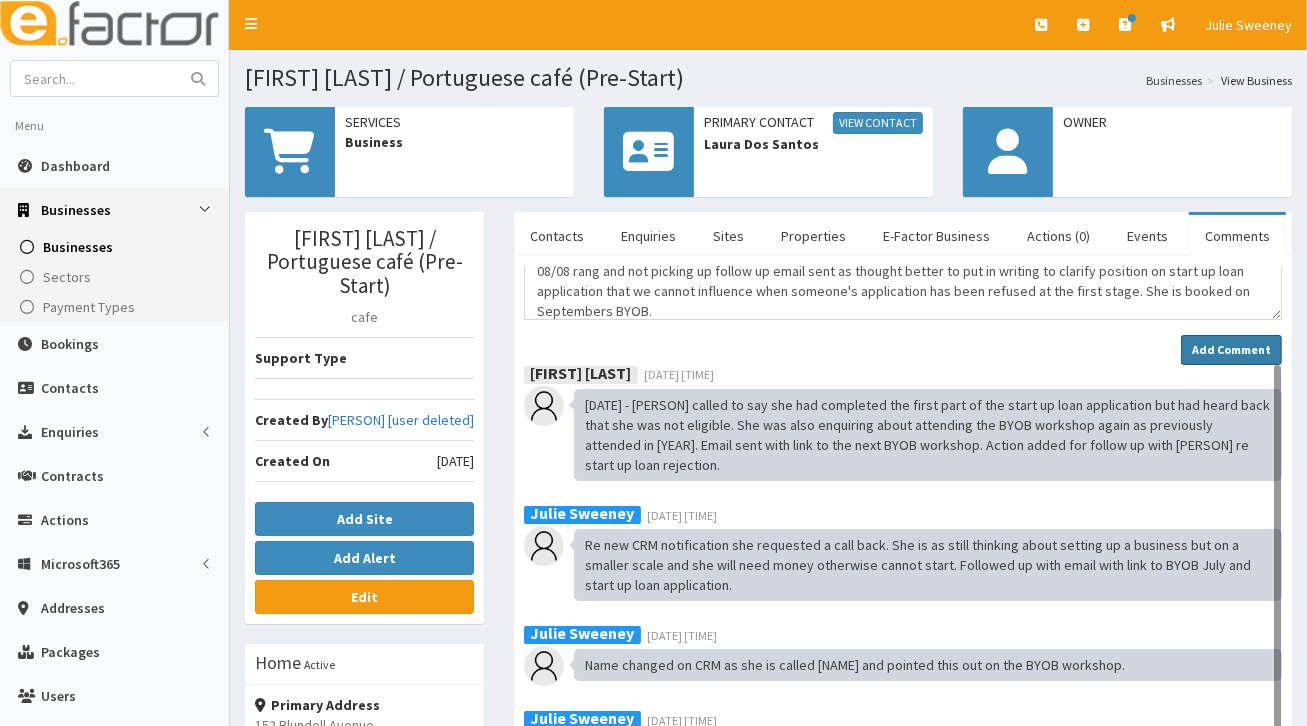 click on "Add Comment" at bounding box center [1231, 349] 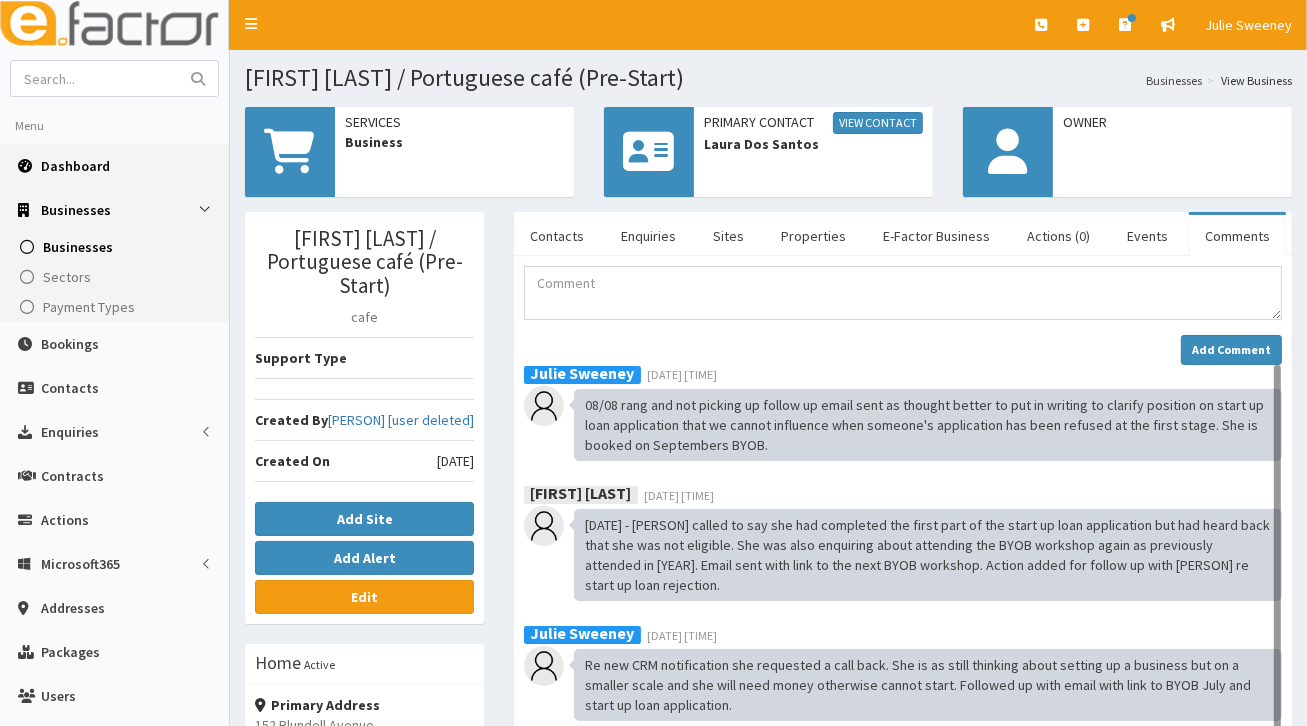 click on "Dashboard" at bounding box center (75, 166) 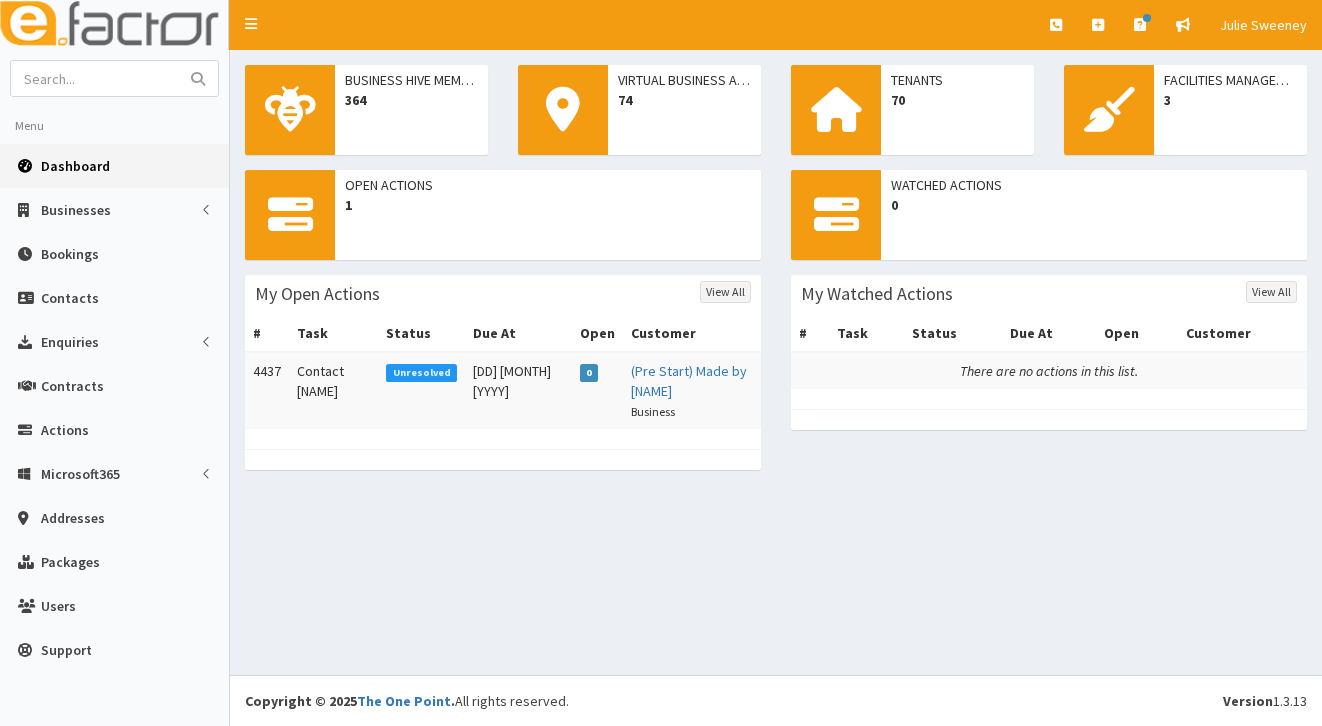 scroll, scrollTop: 0, scrollLeft: 0, axis: both 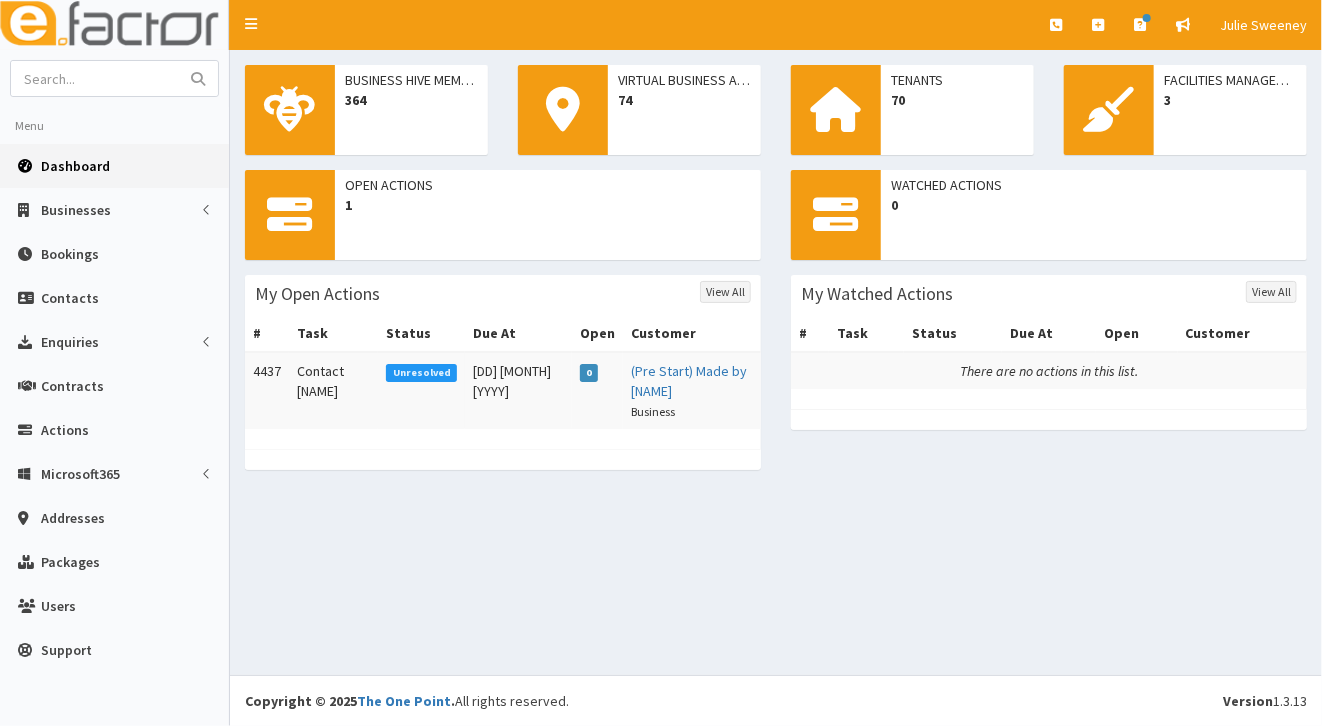 click on "Unresolved" at bounding box center (421, 373) 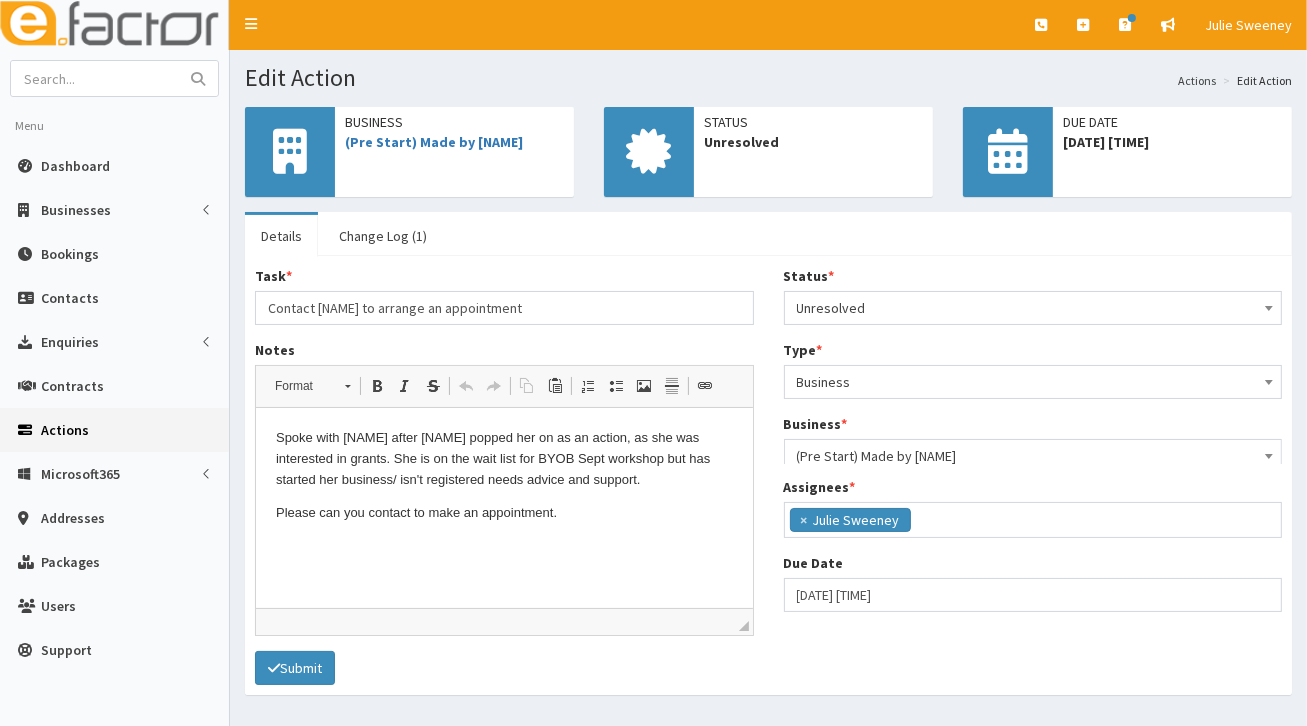 scroll, scrollTop: 0, scrollLeft: 0, axis: both 